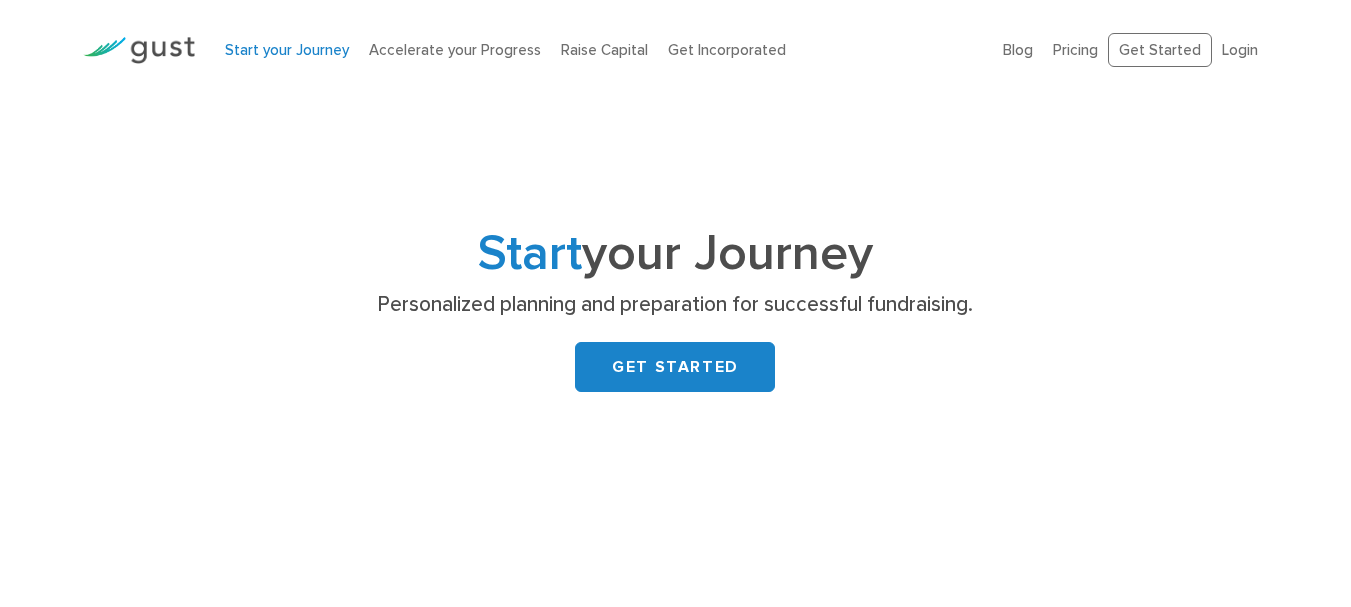 click on "GET STARTED" at bounding box center [675, 367] 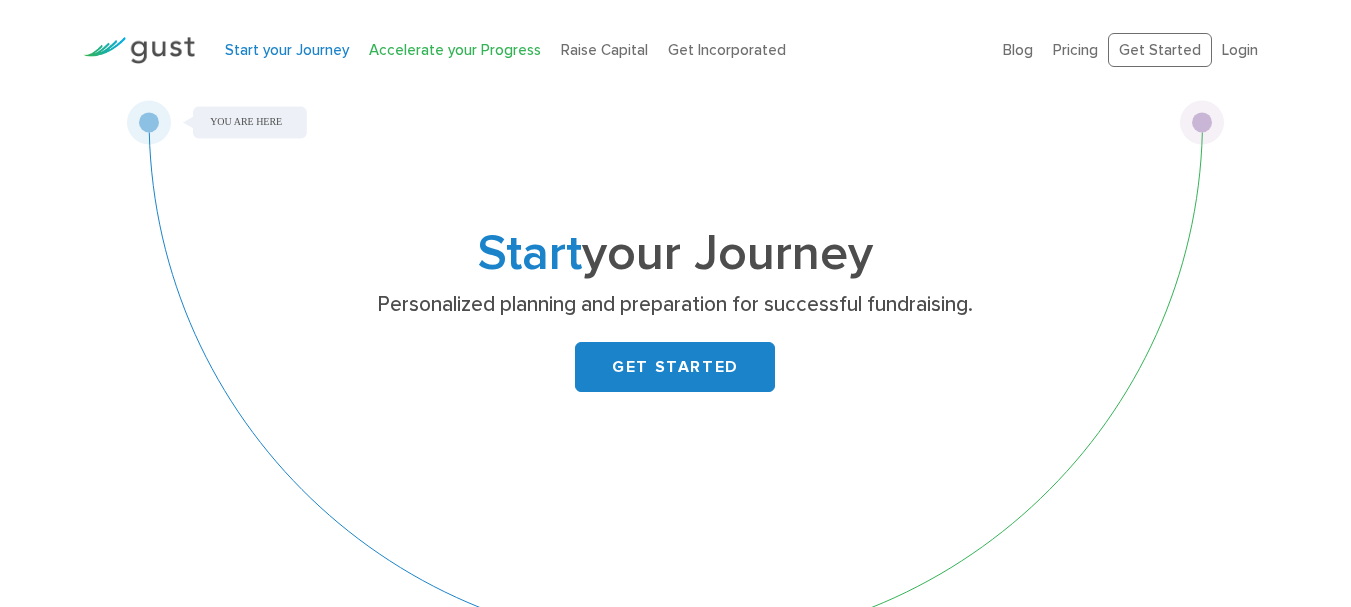 click on "Accelerate your Progress" at bounding box center (455, 50) 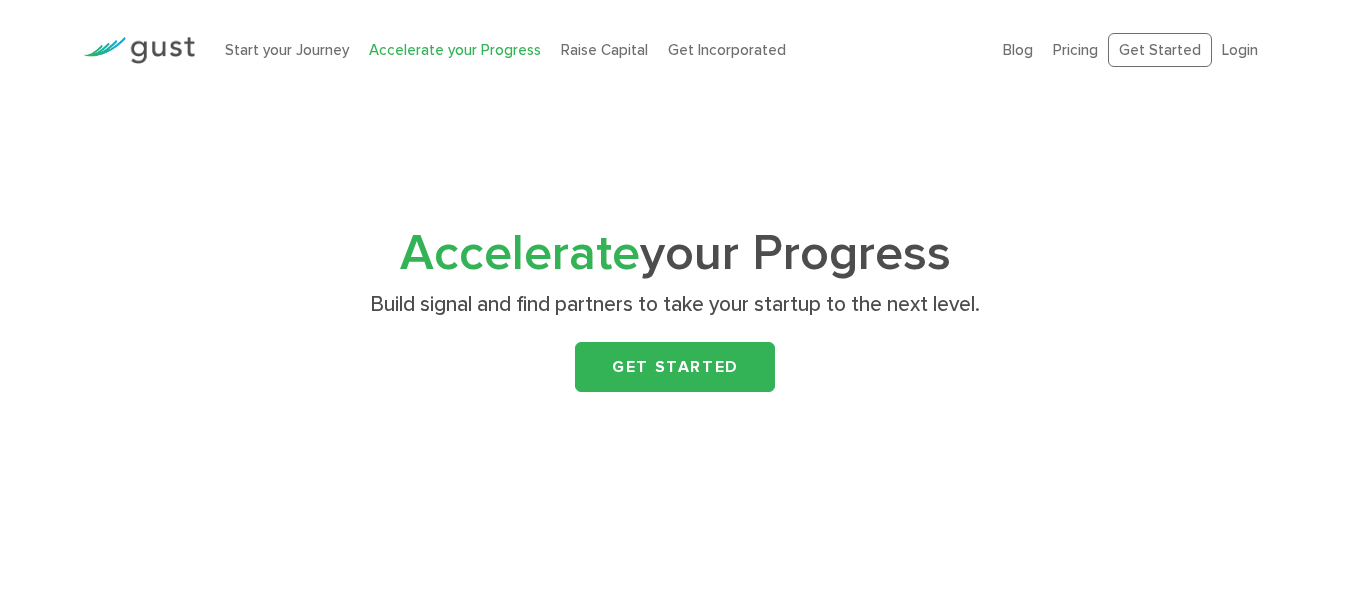 scroll, scrollTop: 0, scrollLeft: 0, axis: both 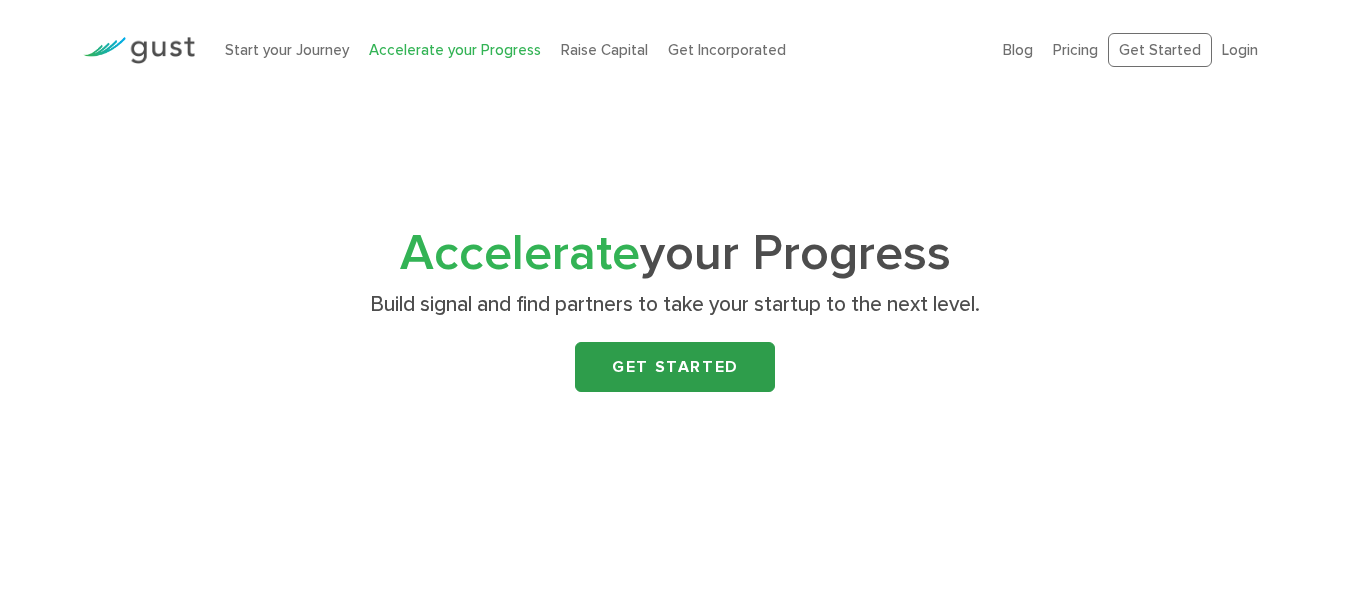 click on "Get Started" at bounding box center [675, 367] 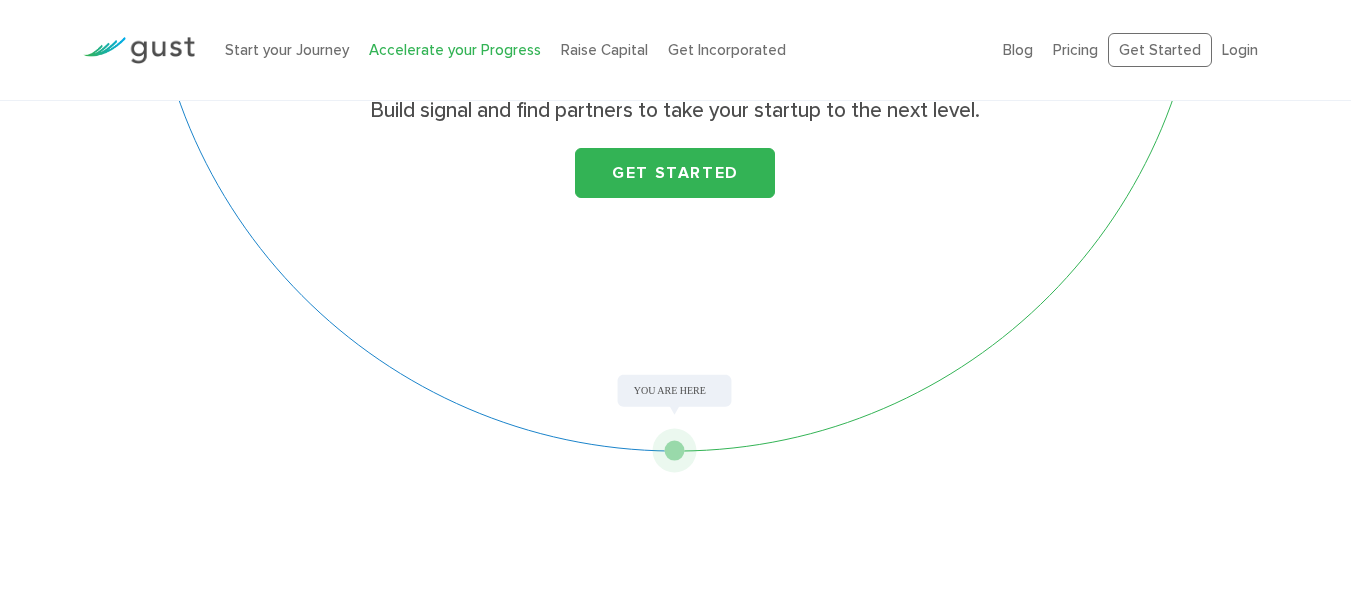 scroll, scrollTop: 0, scrollLeft: 0, axis: both 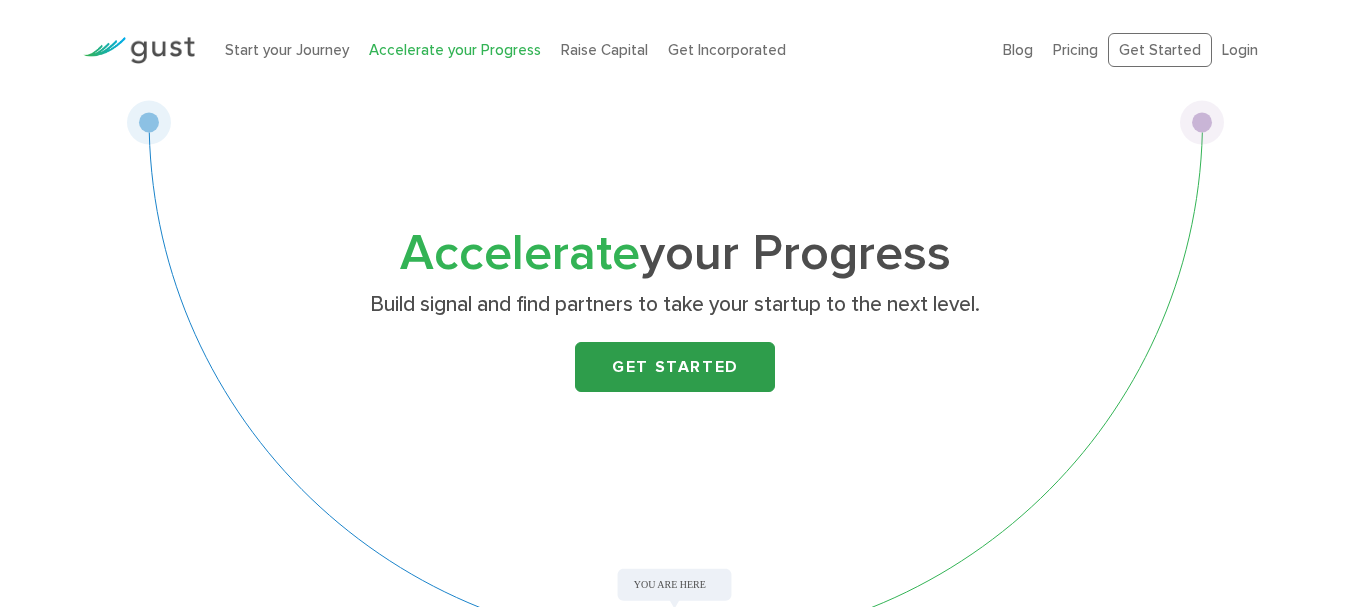 click on "Get Started" at bounding box center [675, 367] 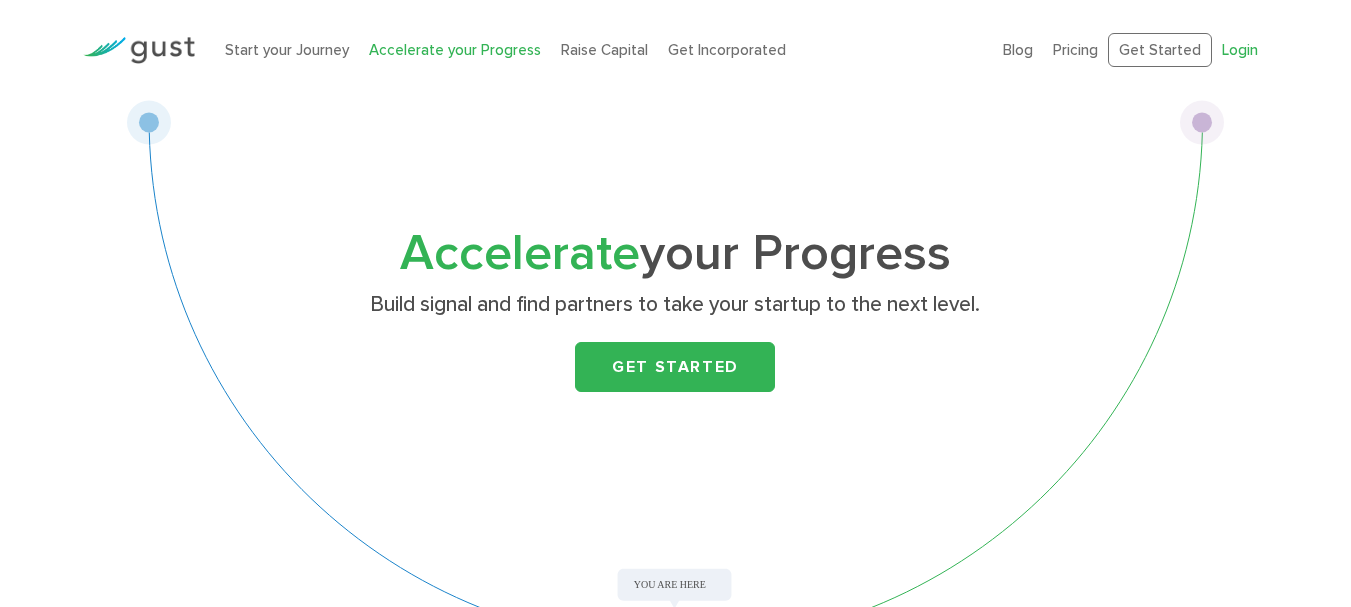 click on "Login" at bounding box center (1240, 50) 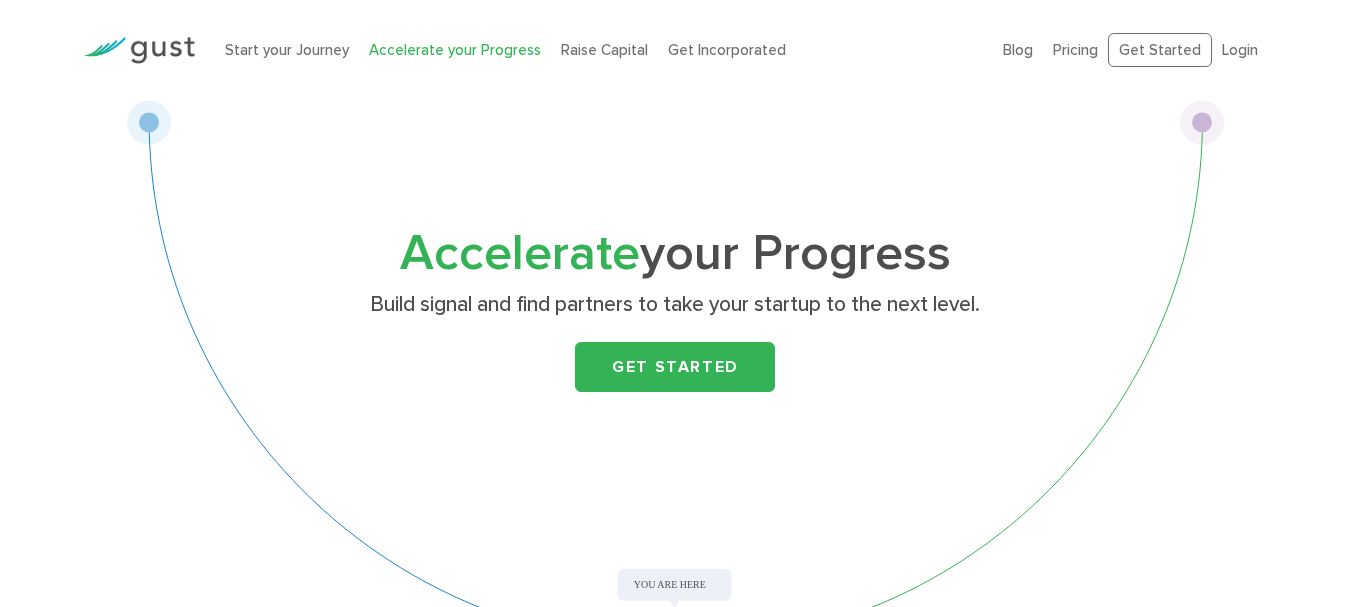 scroll, scrollTop: 0, scrollLeft: 0, axis: both 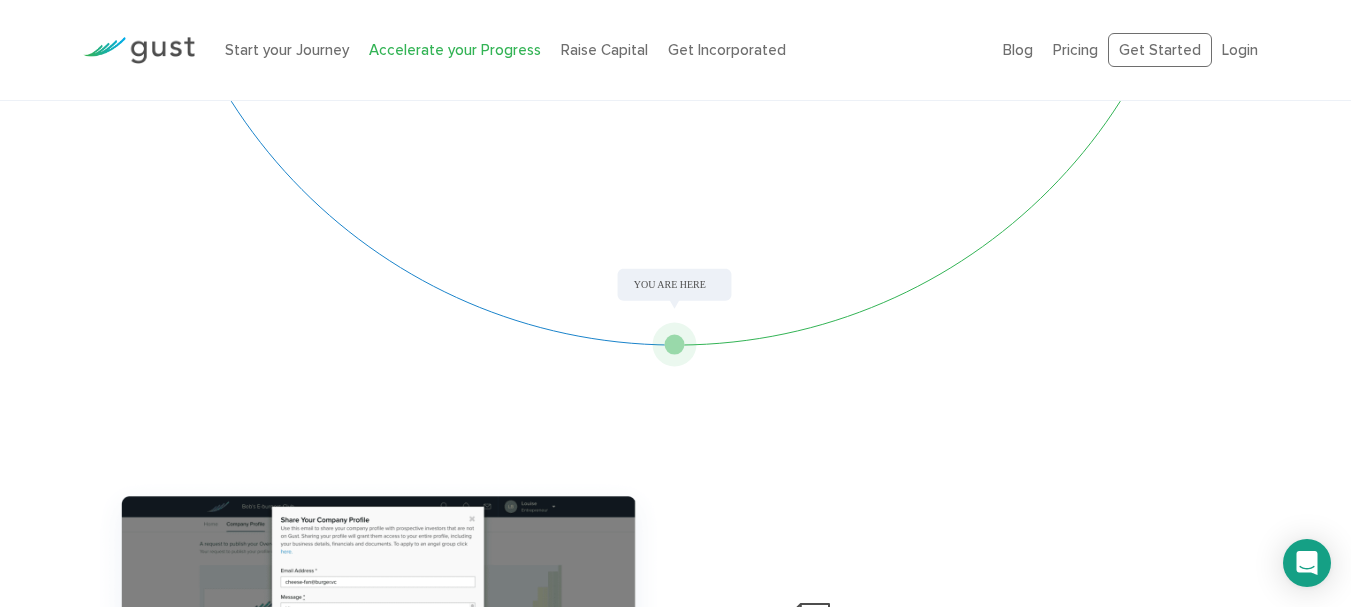 click on "Accelerate  your Progress
Build signal and find partners to take your startup to the next level.
Get Started" at bounding box center [675, 83] 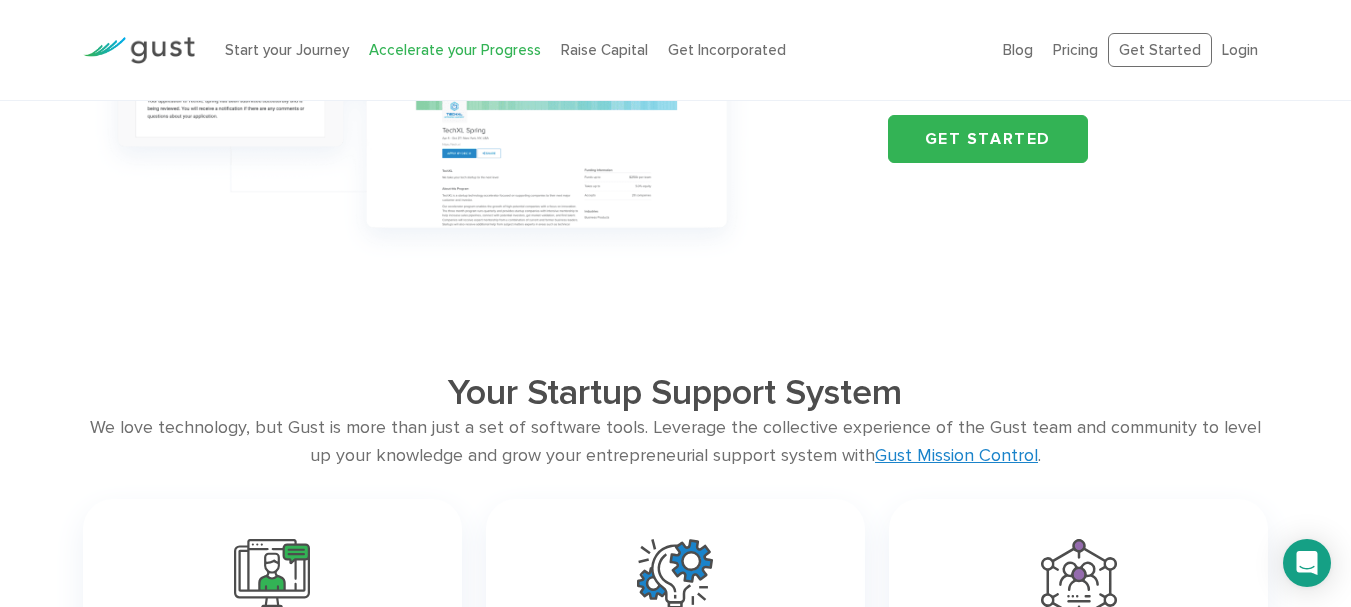 scroll, scrollTop: 2367, scrollLeft: 0, axis: vertical 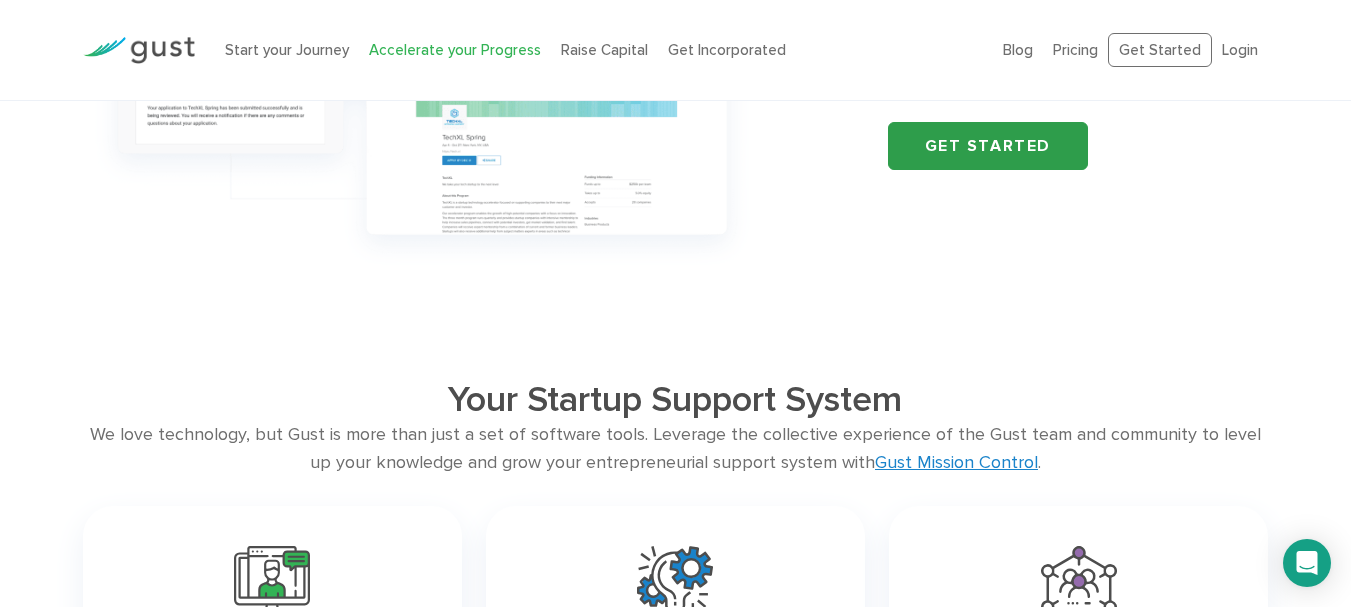 click on "Get started" at bounding box center (988, 146) 